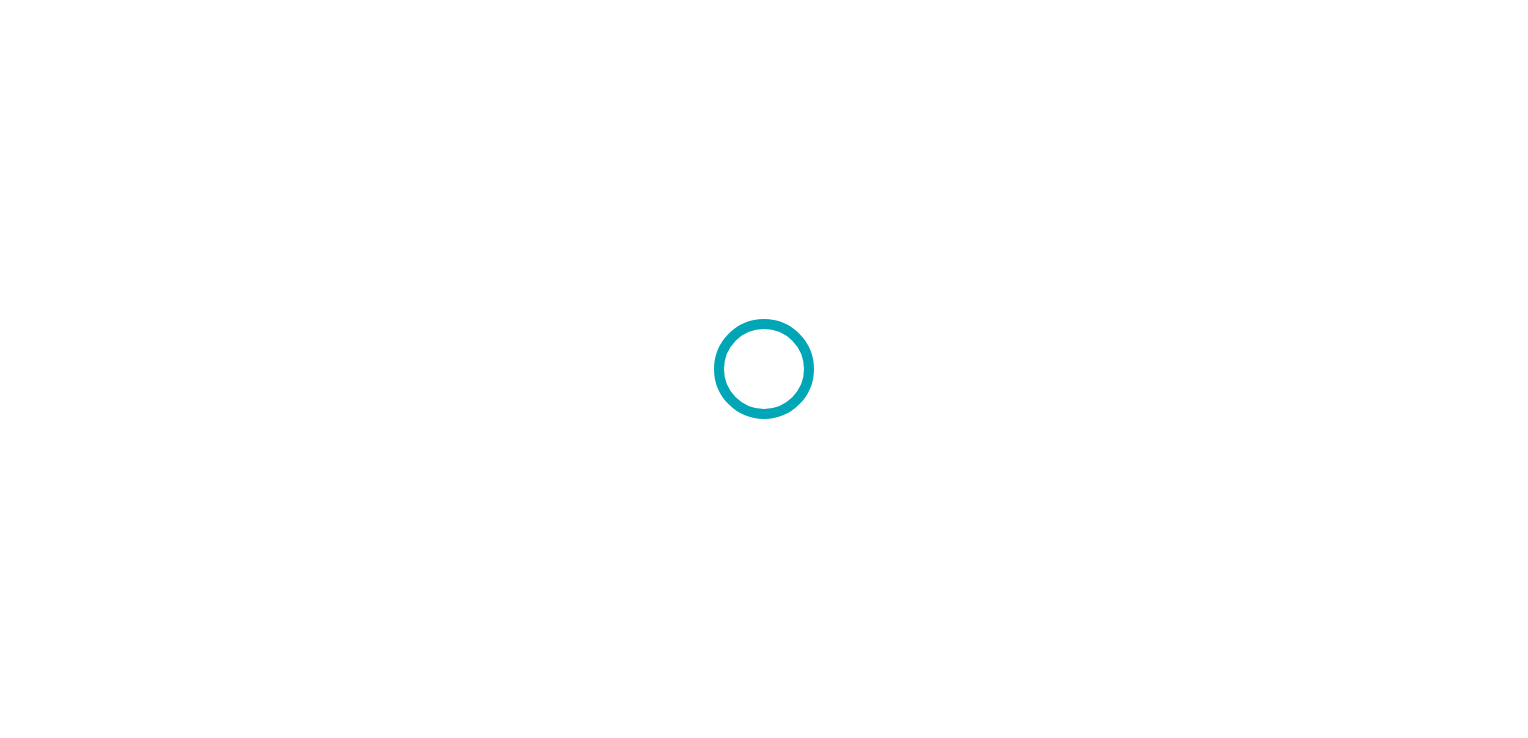 scroll, scrollTop: 0, scrollLeft: 0, axis: both 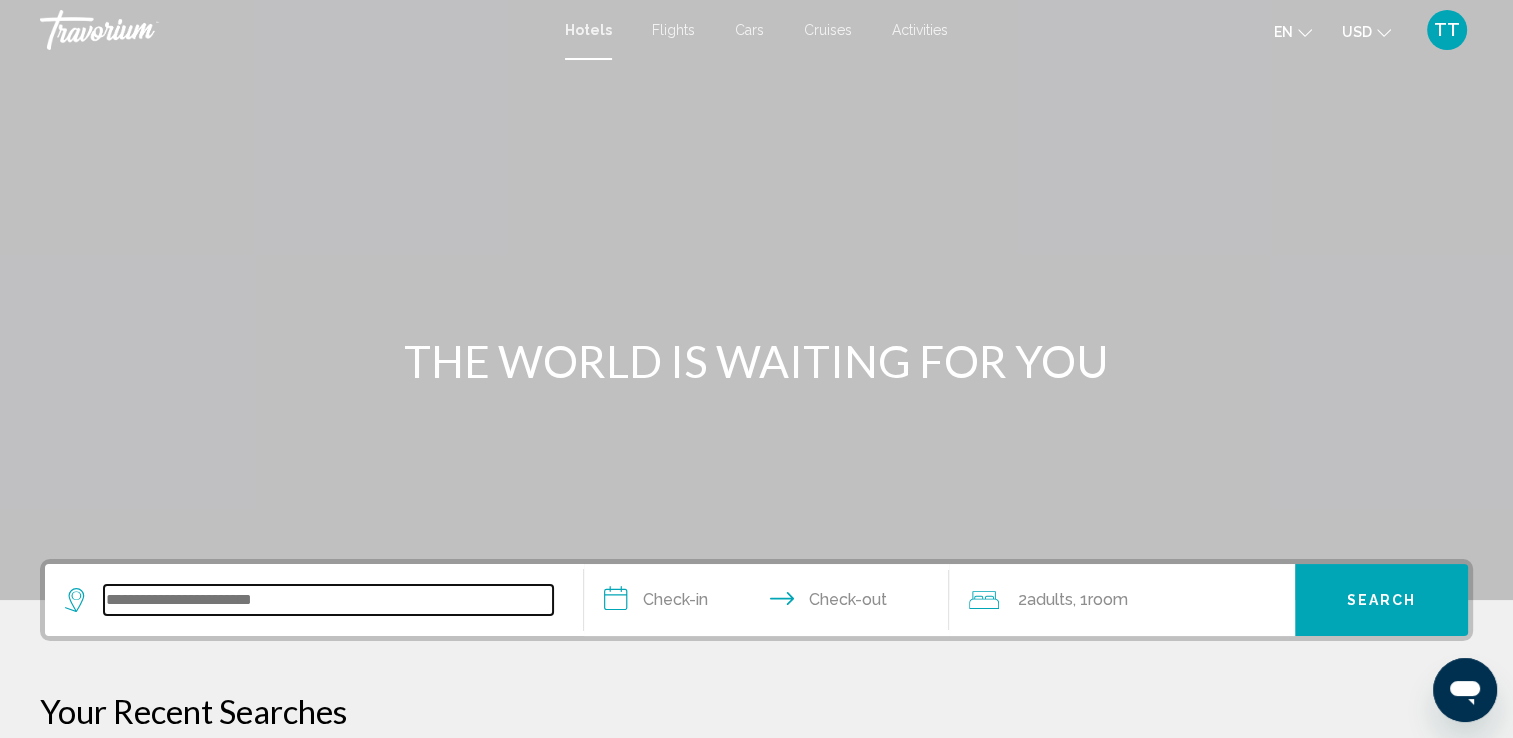 click at bounding box center (328, 600) 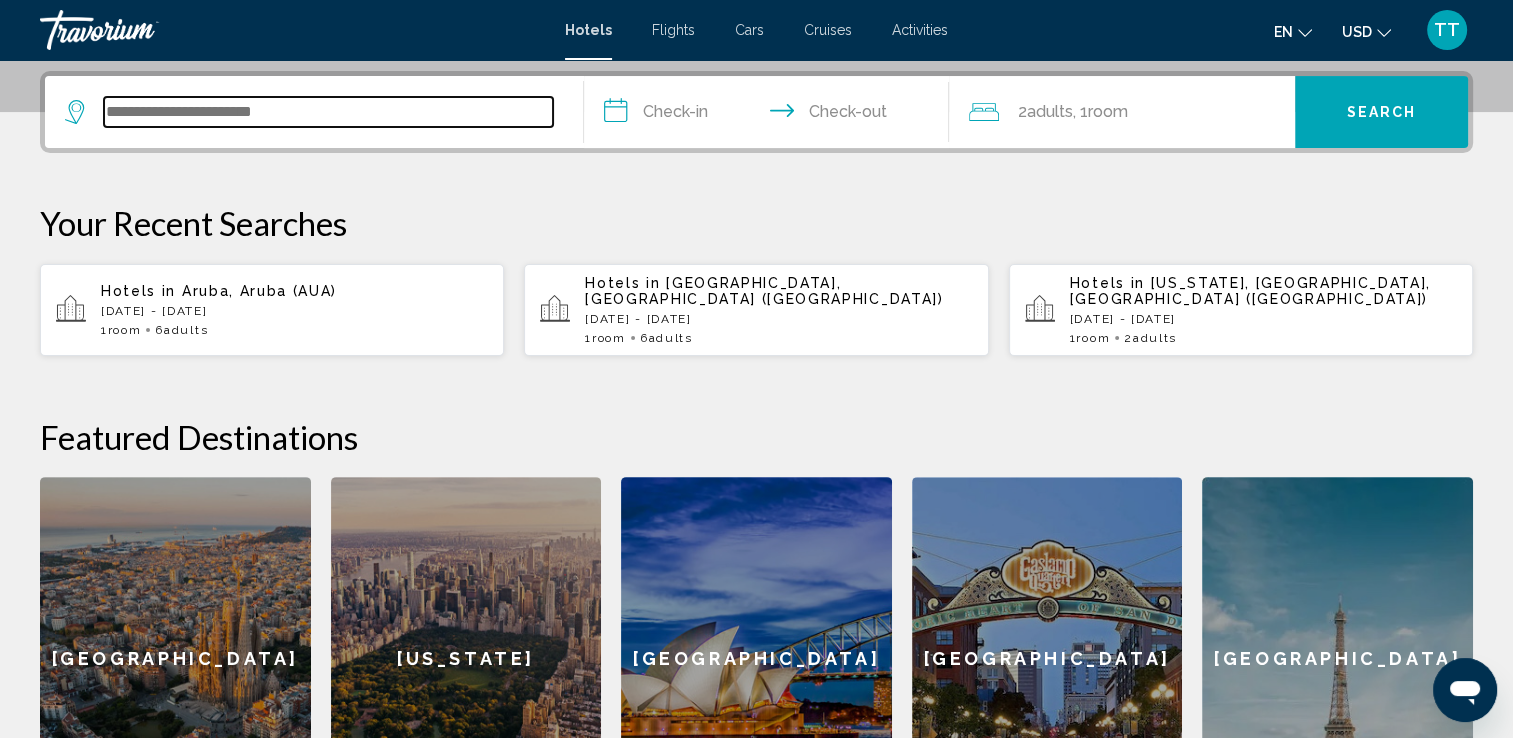 scroll, scrollTop: 493, scrollLeft: 0, axis: vertical 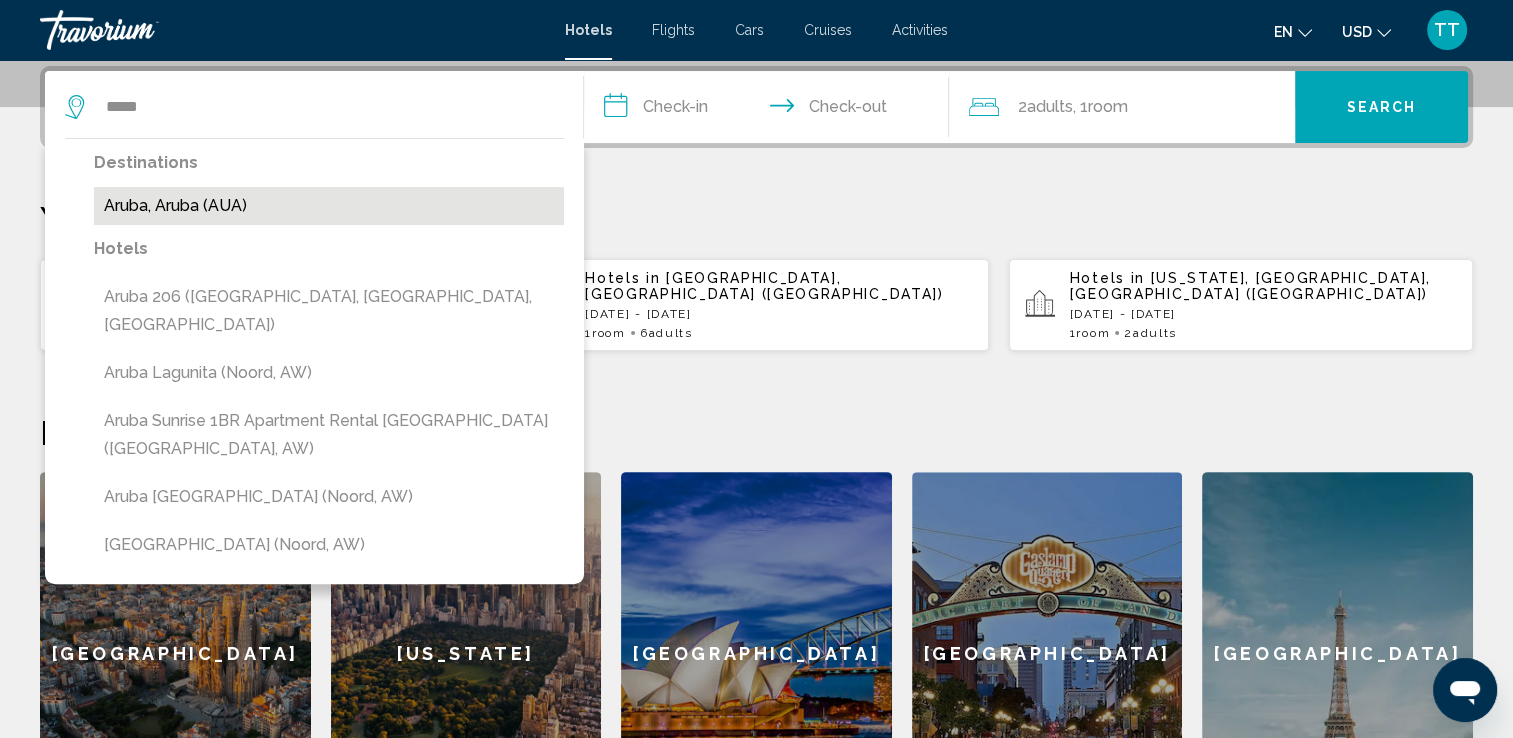 click on "Aruba, Aruba (AUA)" at bounding box center [329, 206] 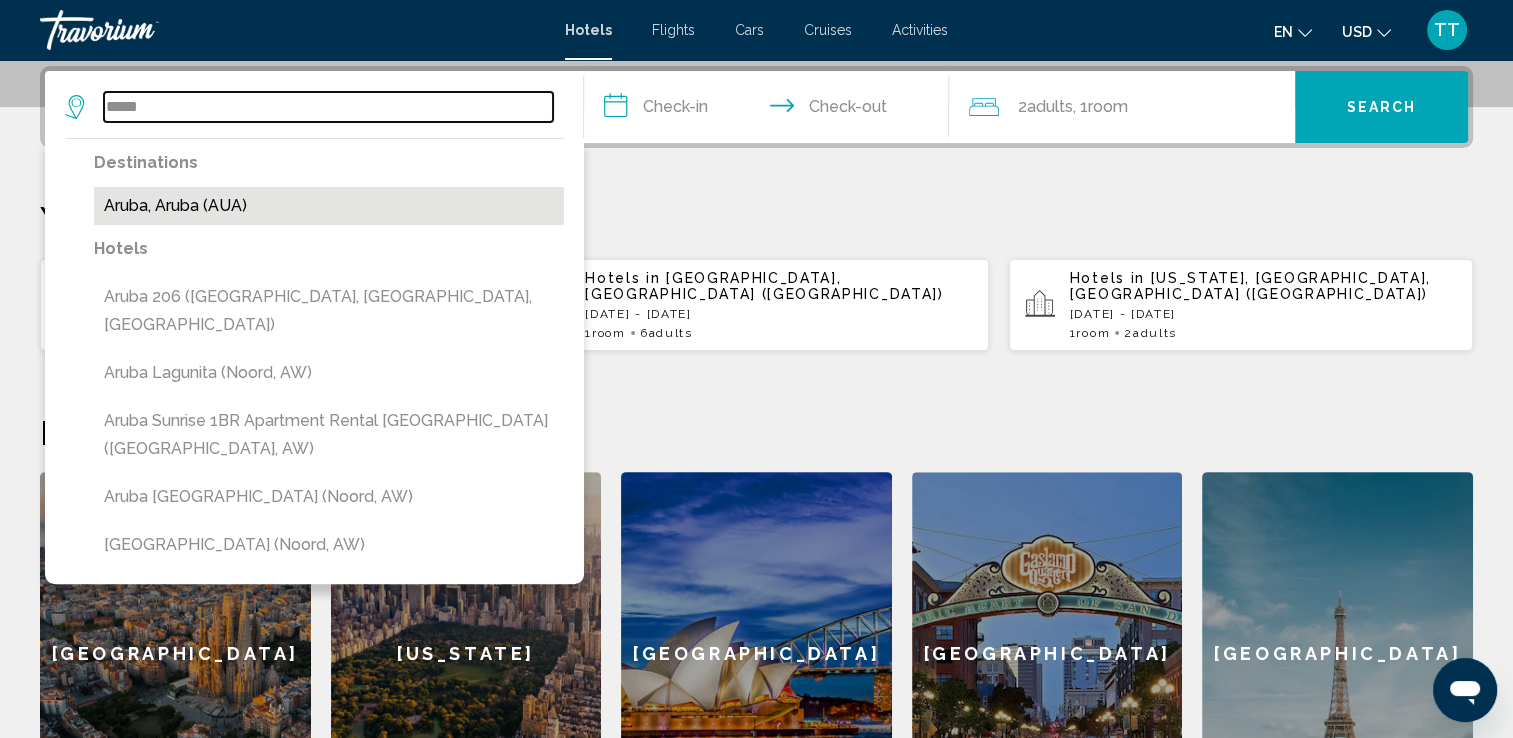 type on "**********" 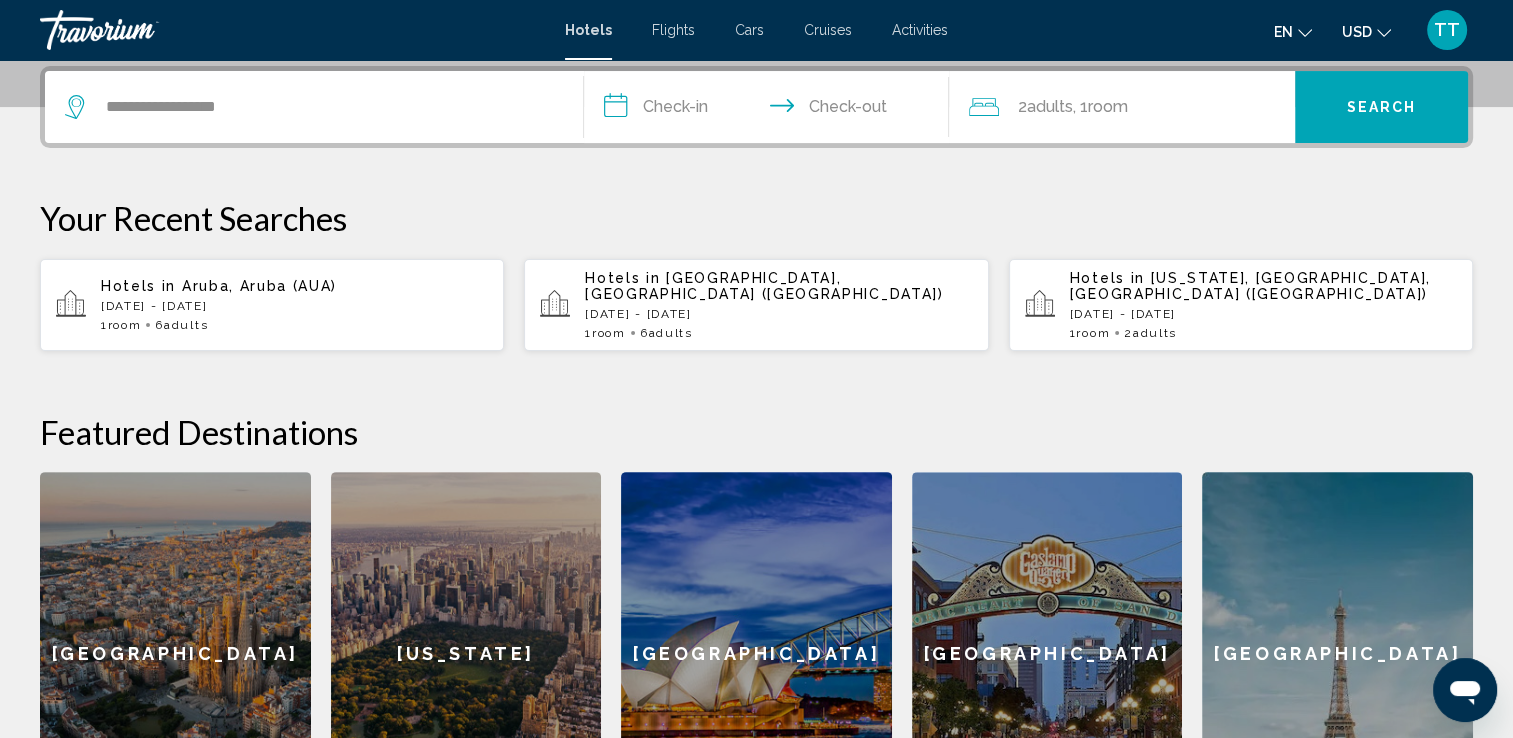 click on "**********" at bounding box center [771, 110] 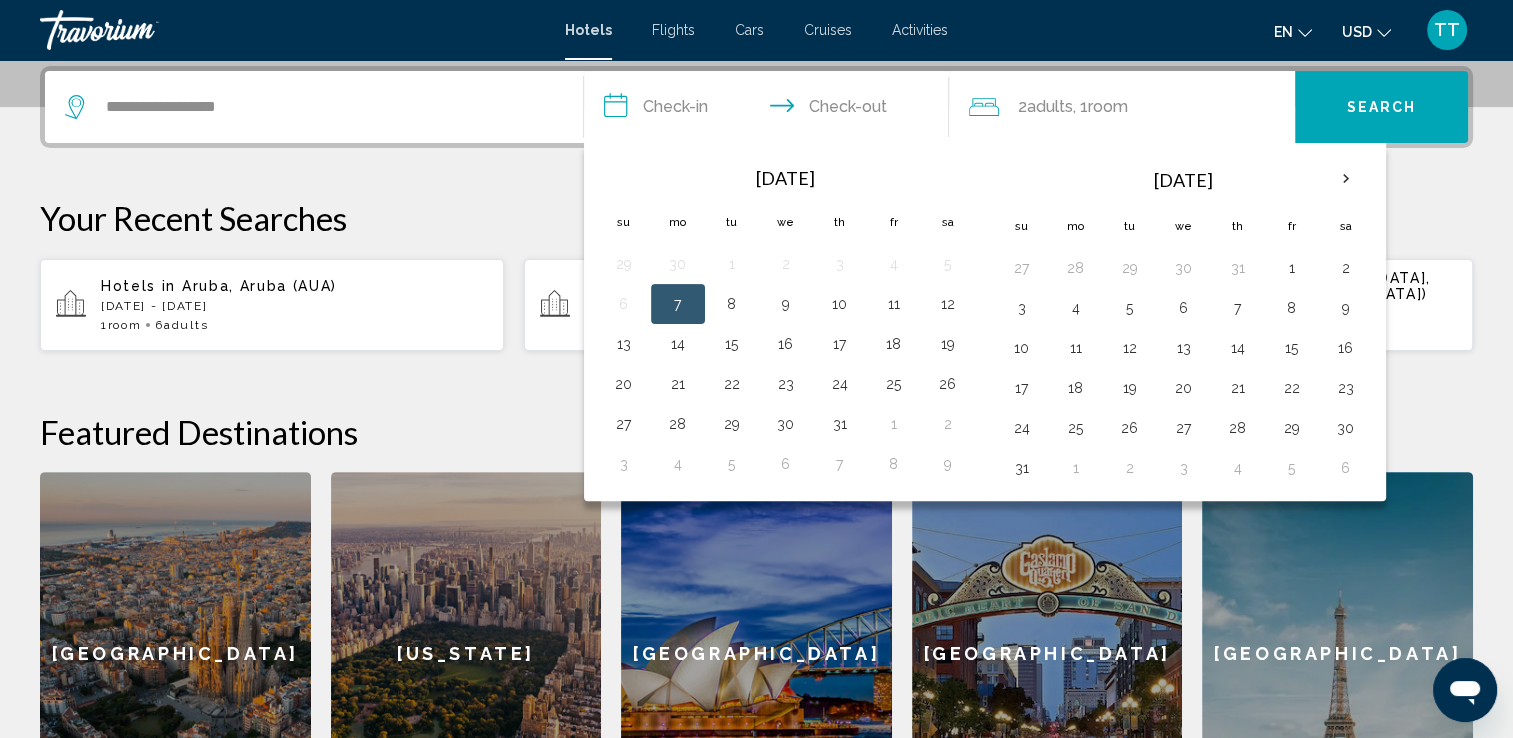 click on "21" at bounding box center [1238, 388] 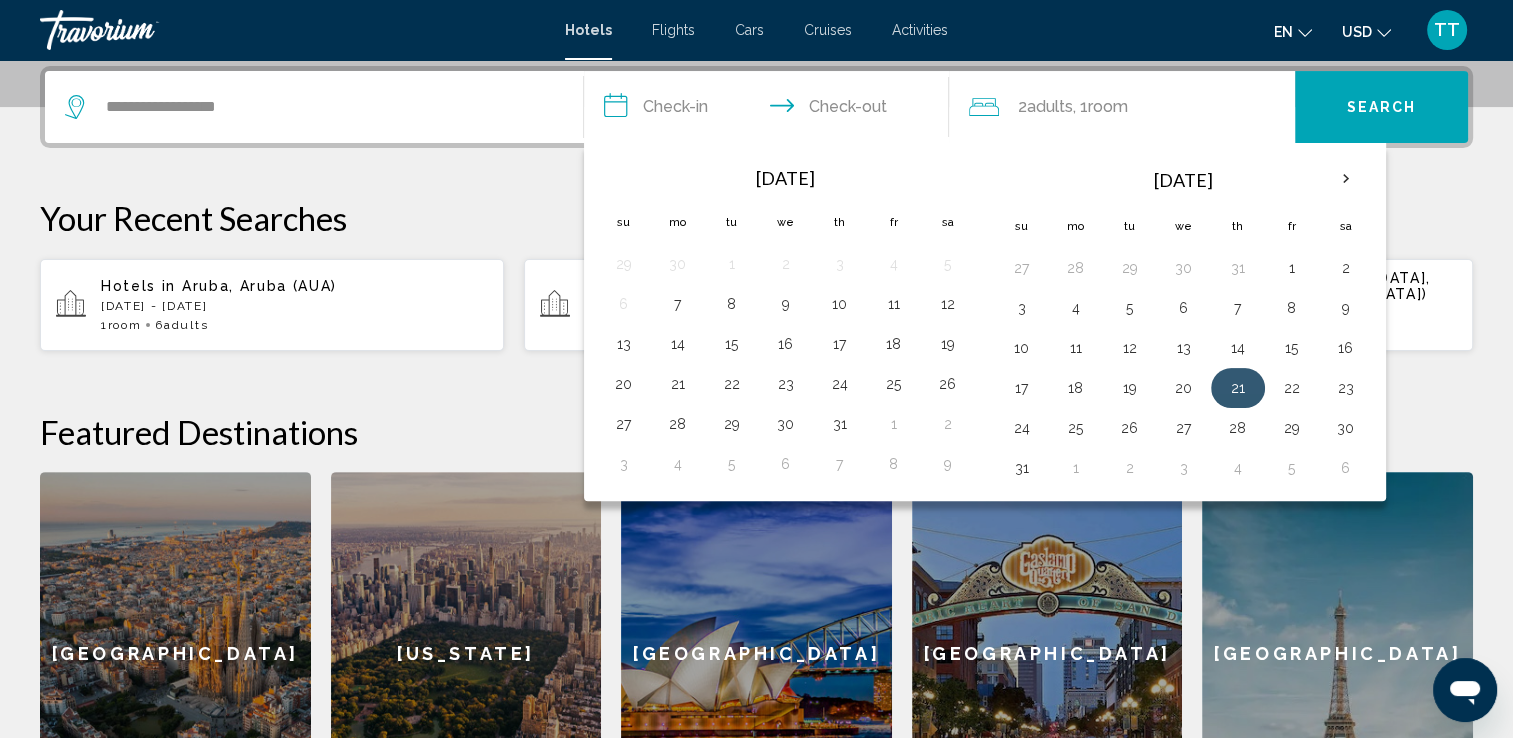 click on "25" at bounding box center [1076, 428] 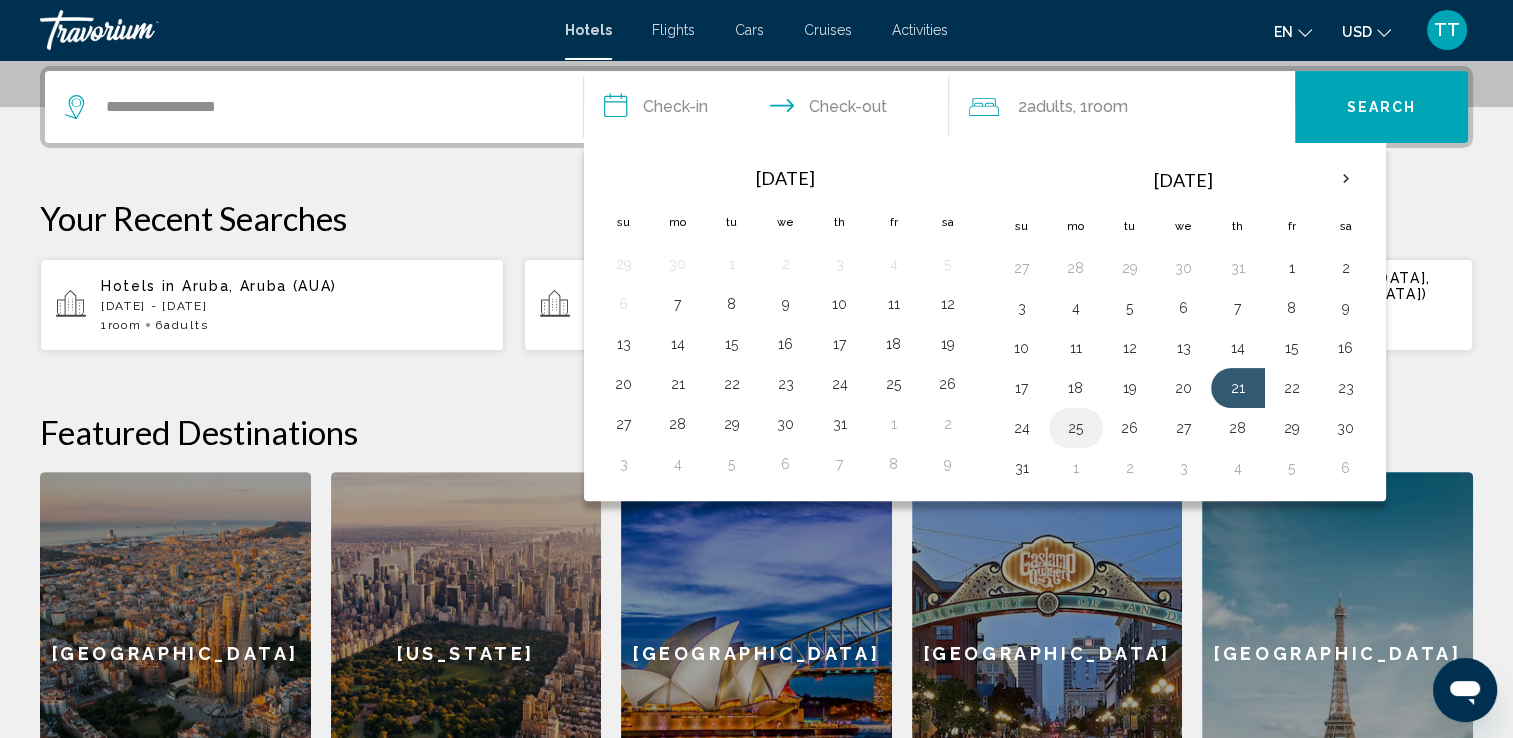 type on "**********" 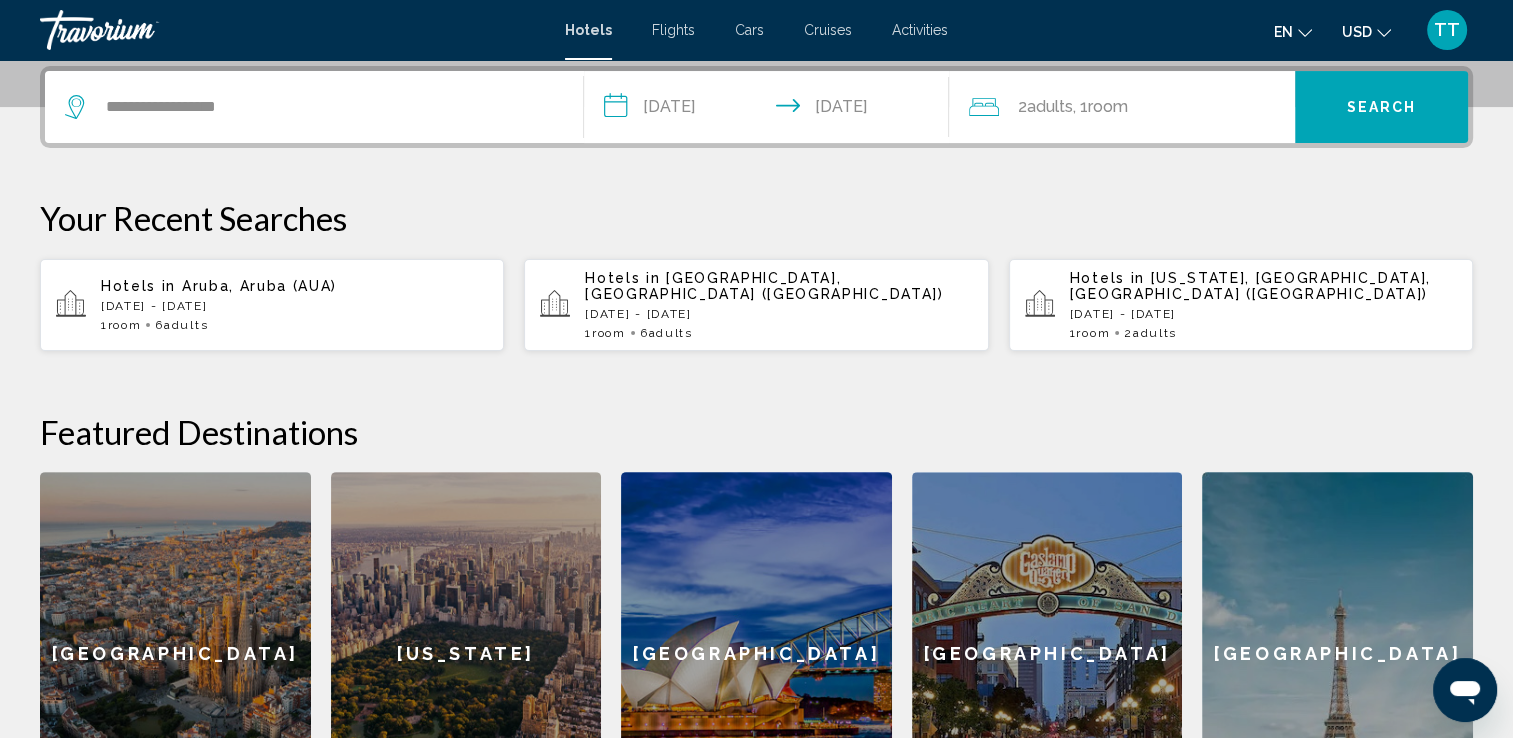 click on "2  Adult Adults , 1  Room rooms" 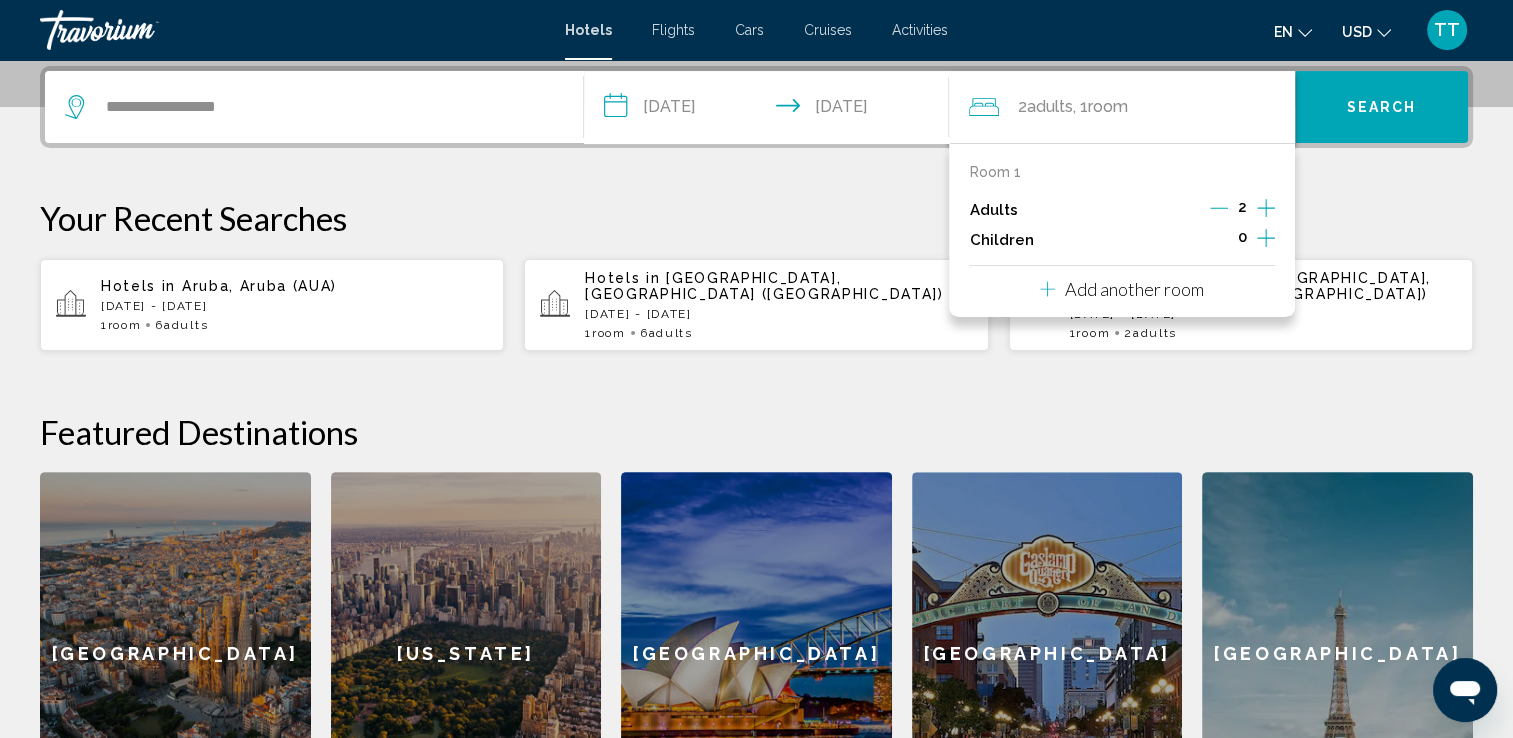 click 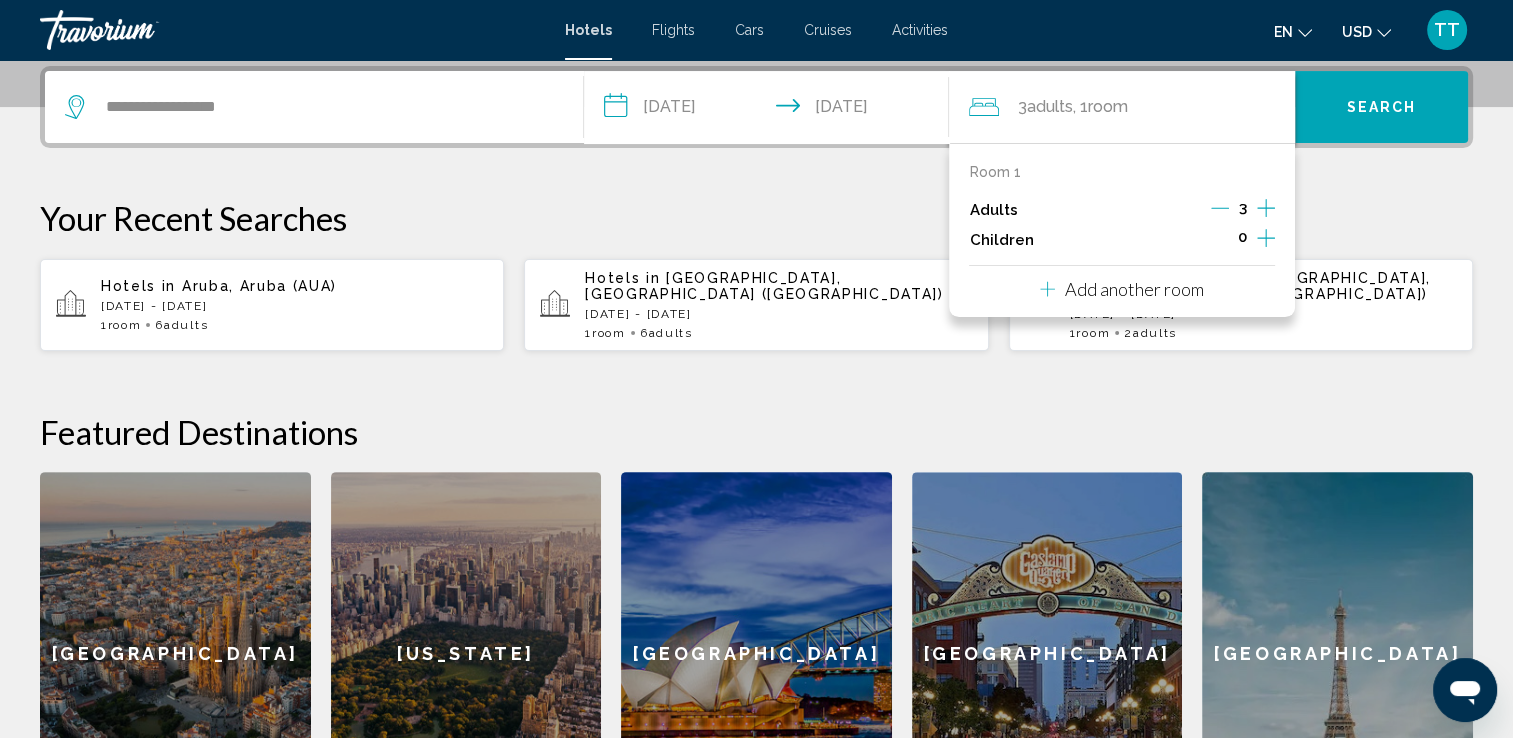 click 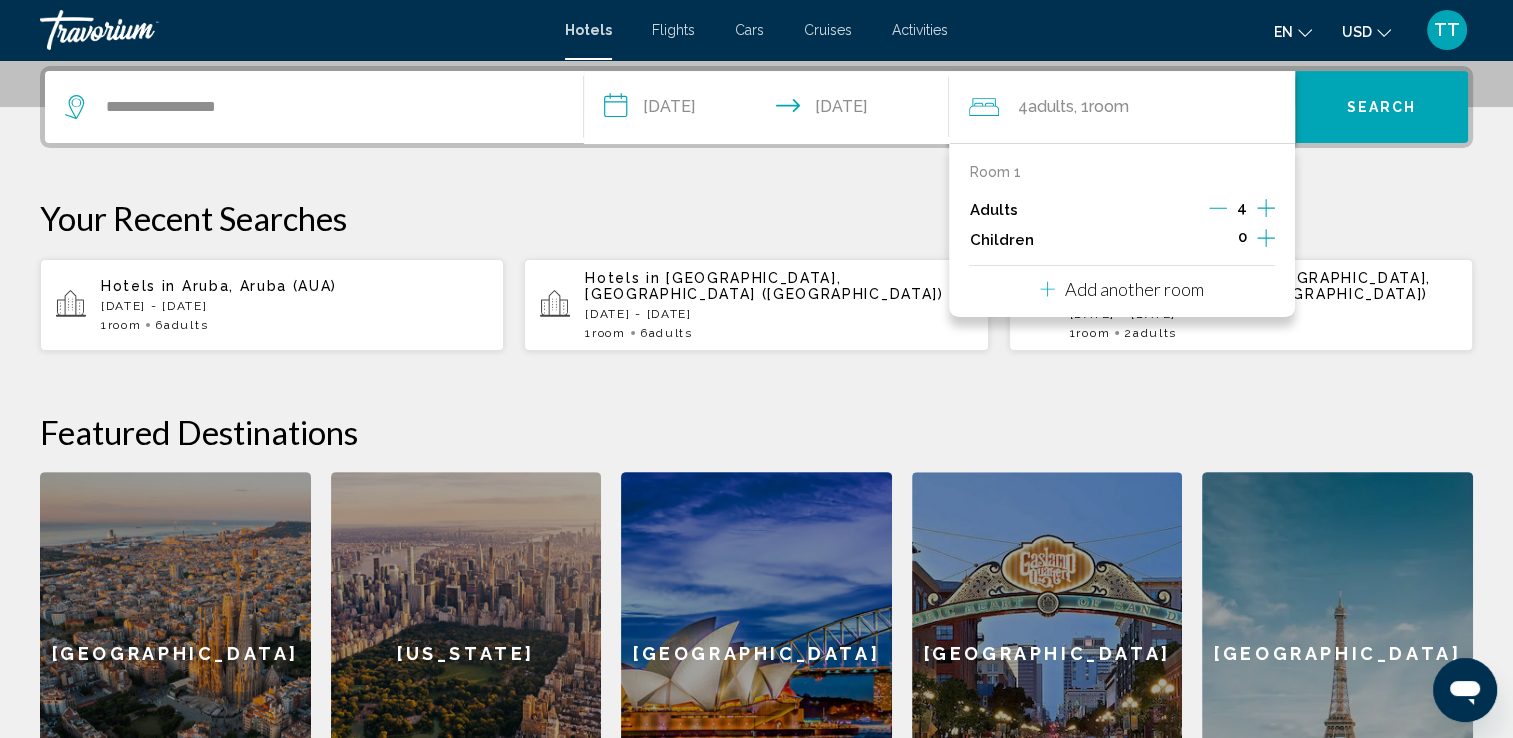 click 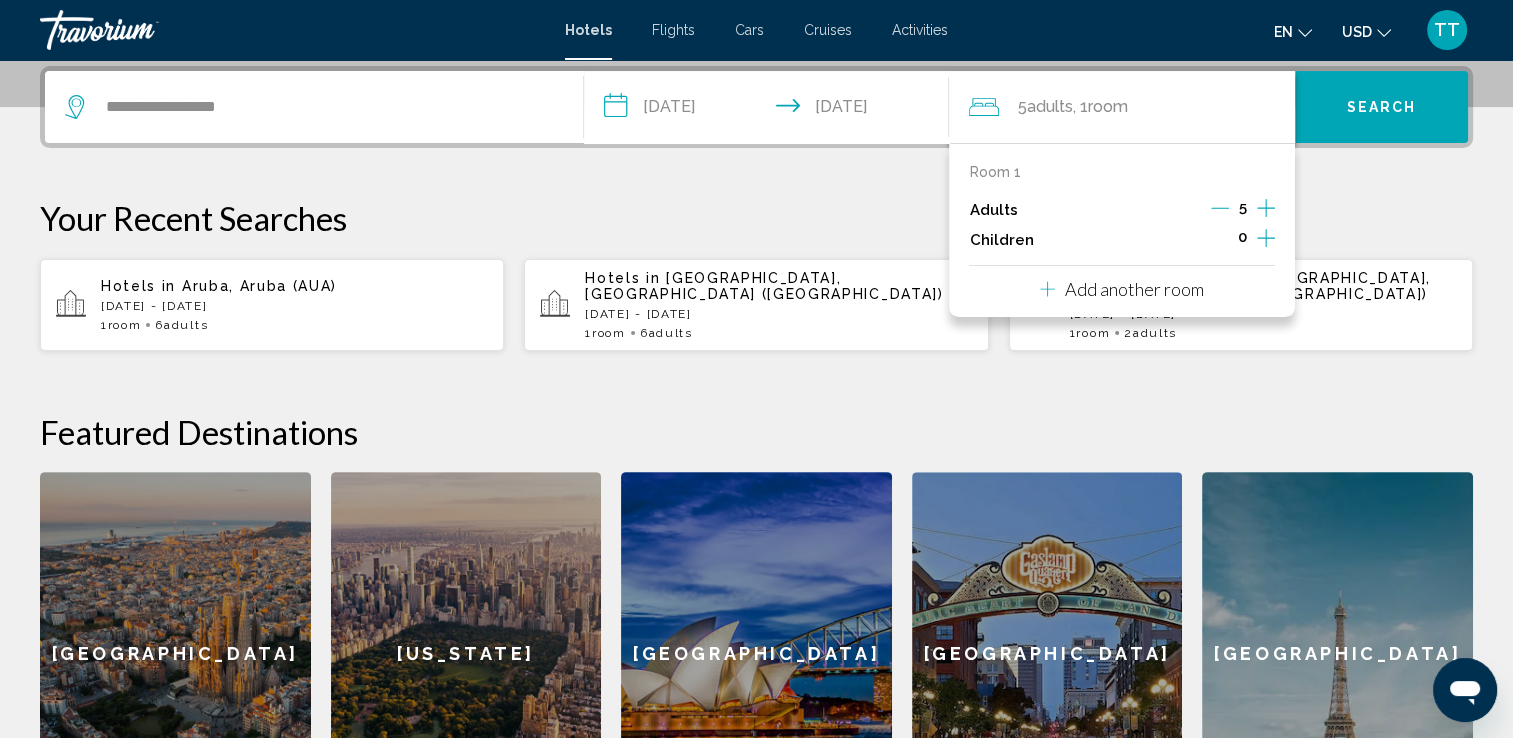 click 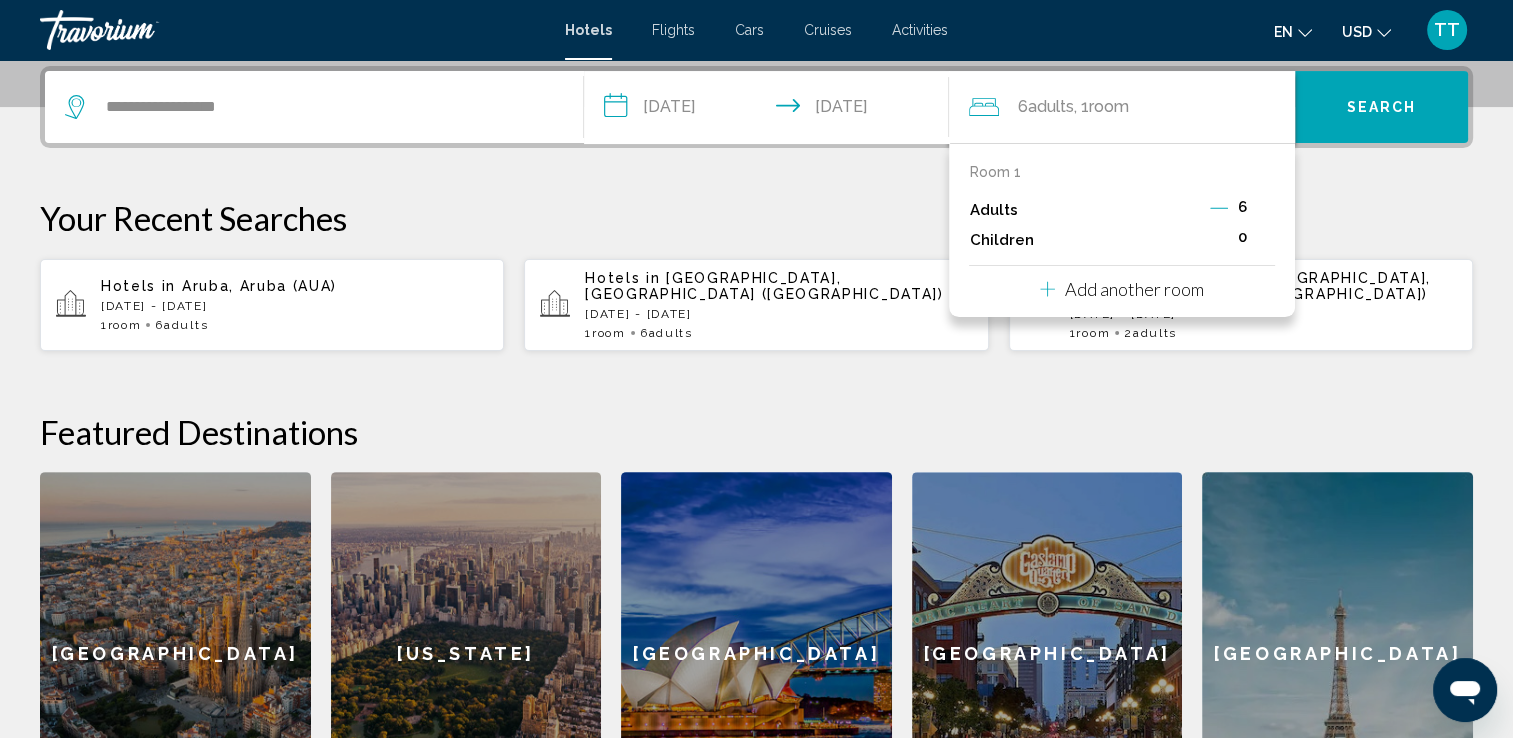 click on "Search" at bounding box center [1382, 108] 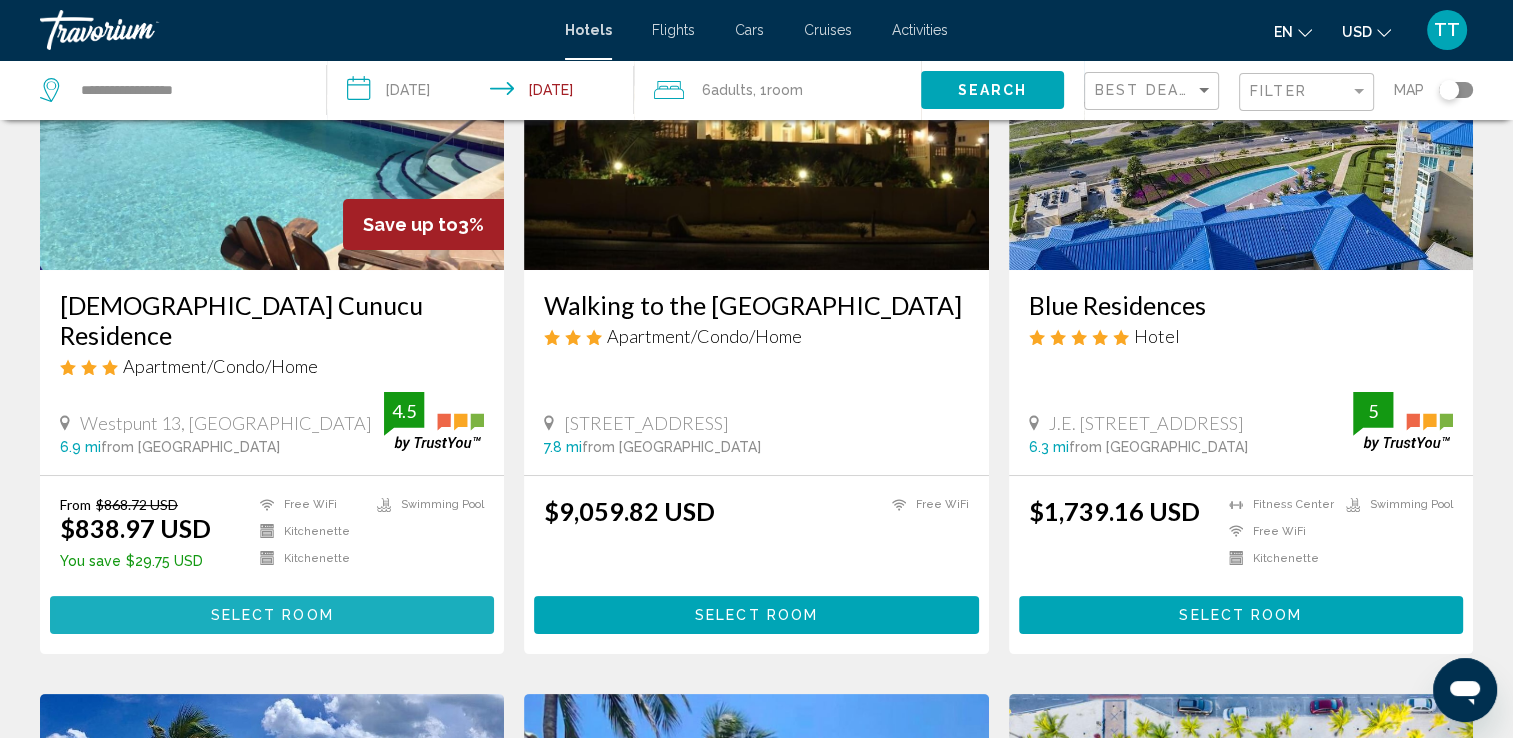 scroll, scrollTop: 239, scrollLeft: 0, axis: vertical 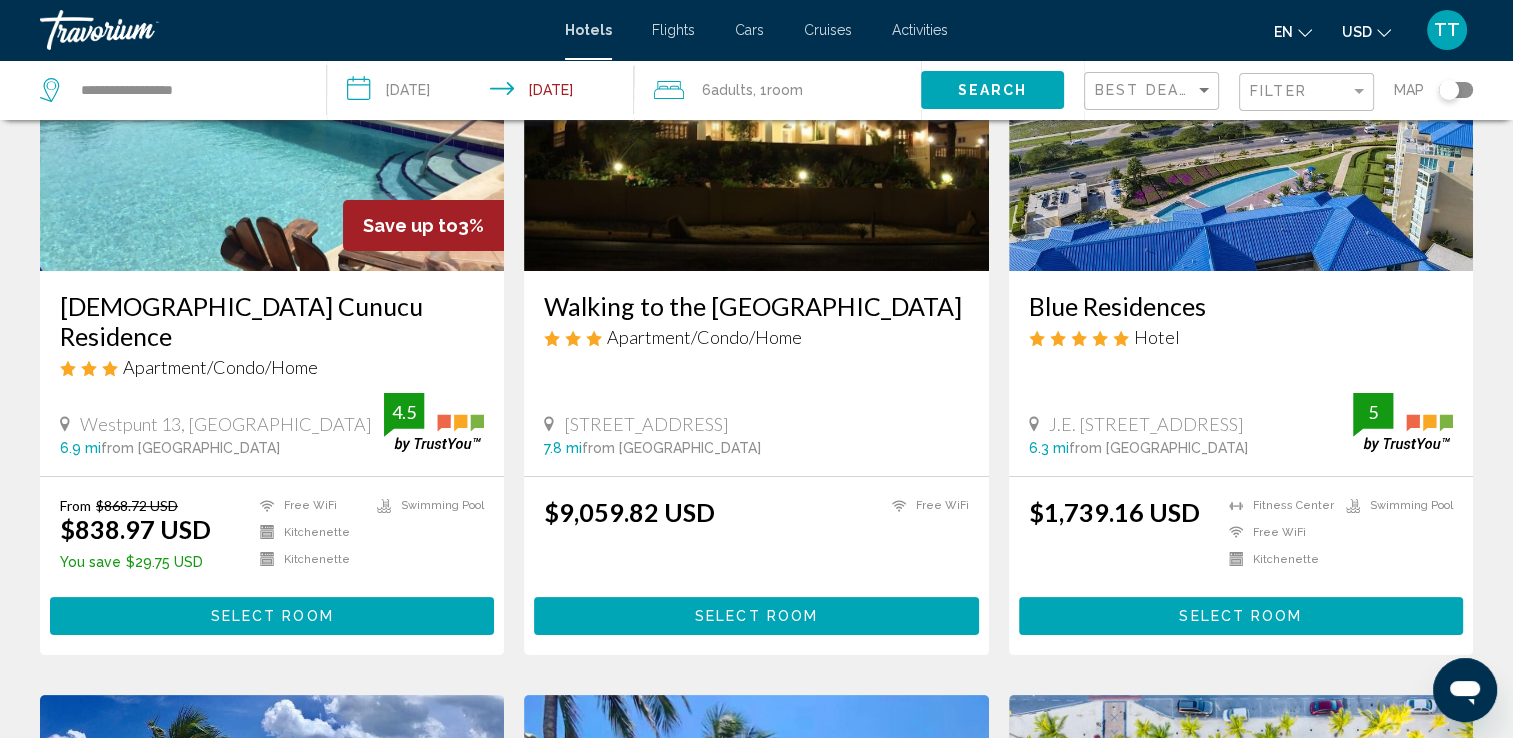 click on "Select Room" at bounding box center (1241, 615) 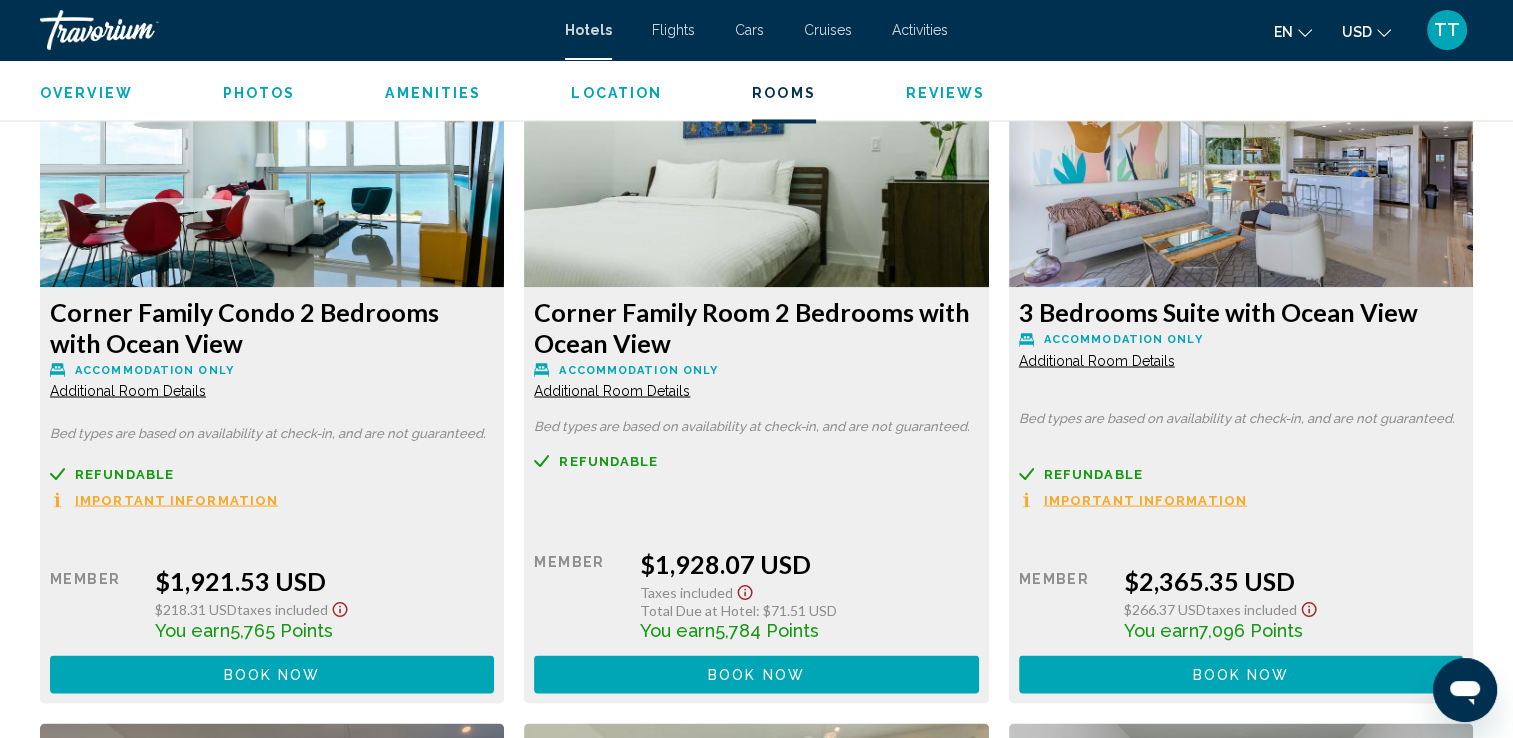 scroll, scrollTop: 3437, scrollLeft: 0, axis: vertical 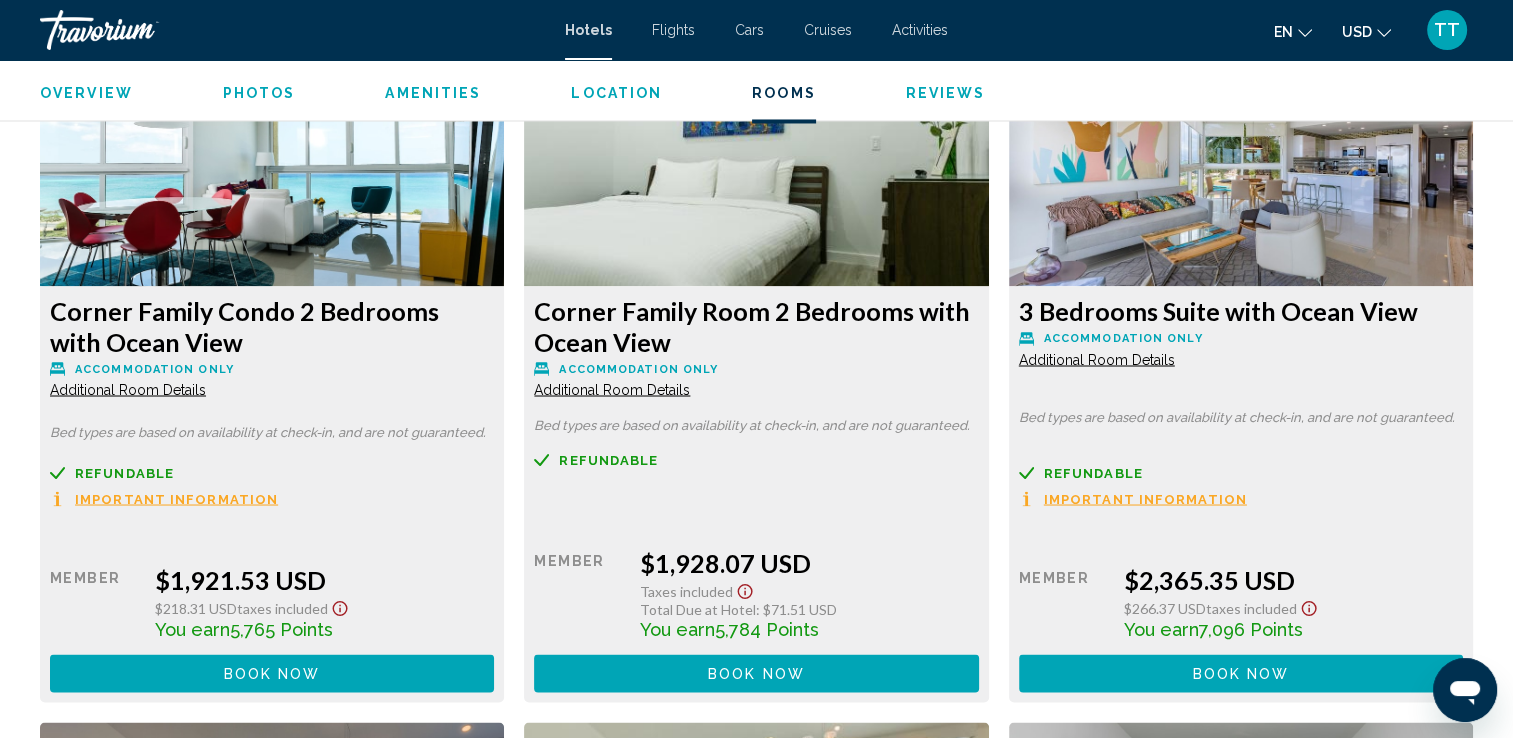 click at bounding box center [272, -524] 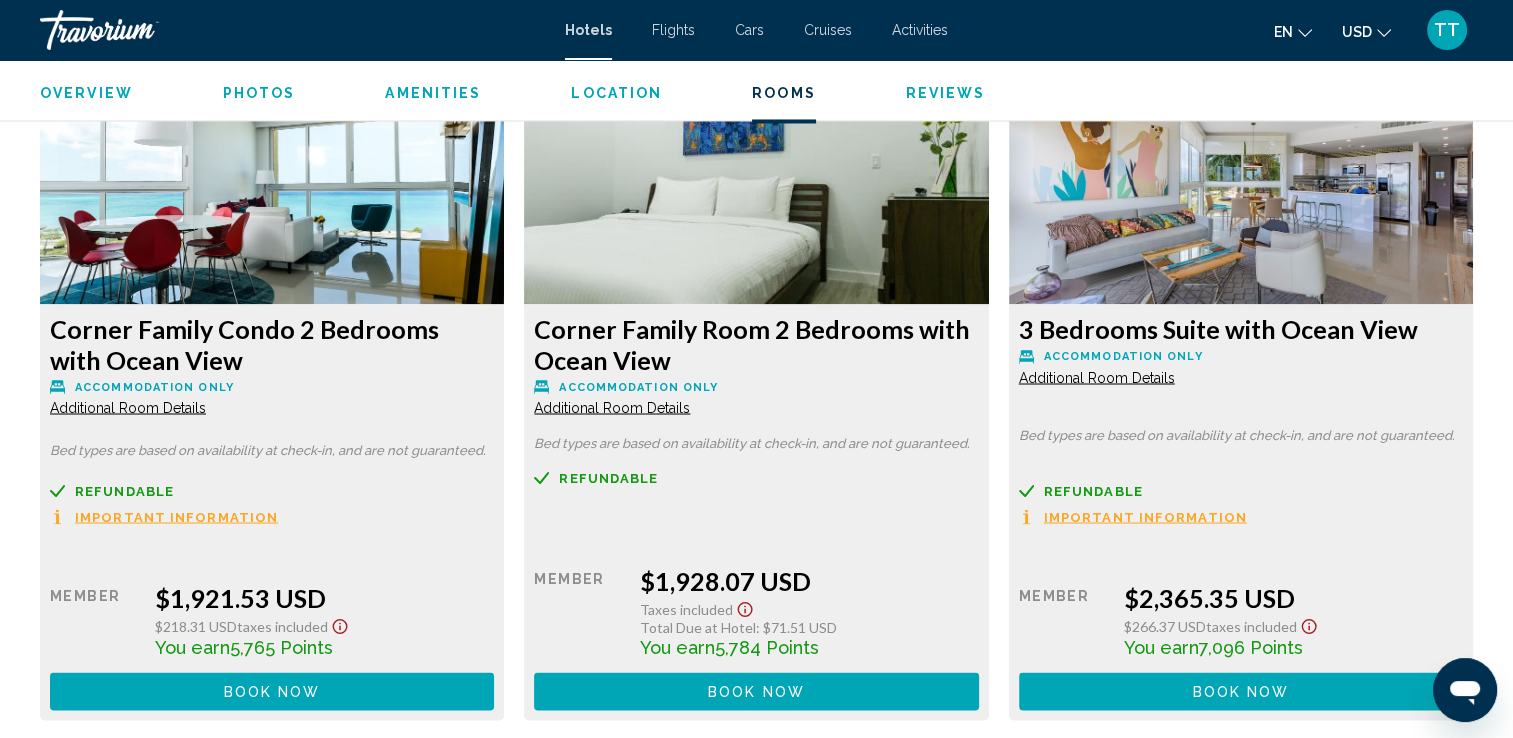 scroll, scrollTop: 3424, scrollLeft: 0, axis: vertical 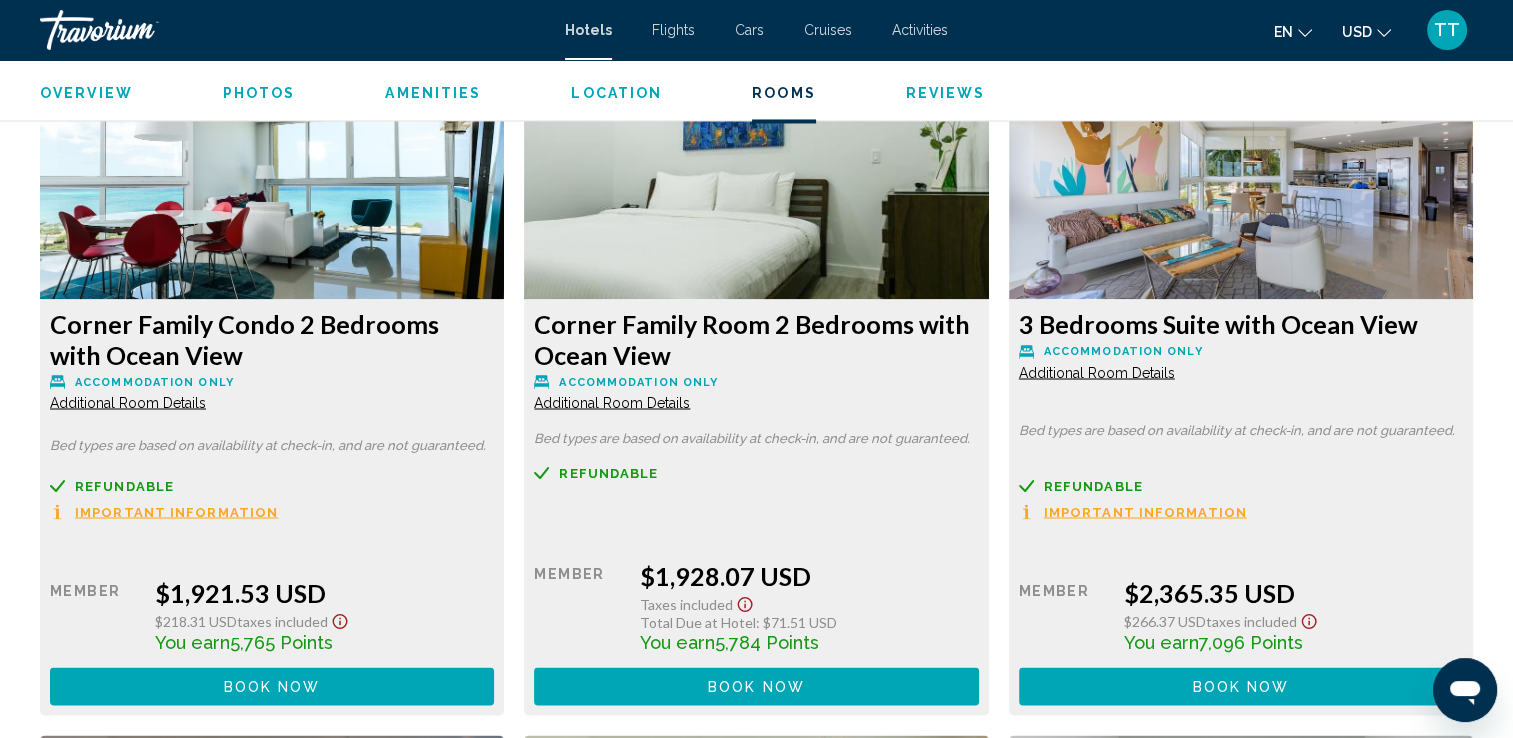 click at bounding box center [272, -511] 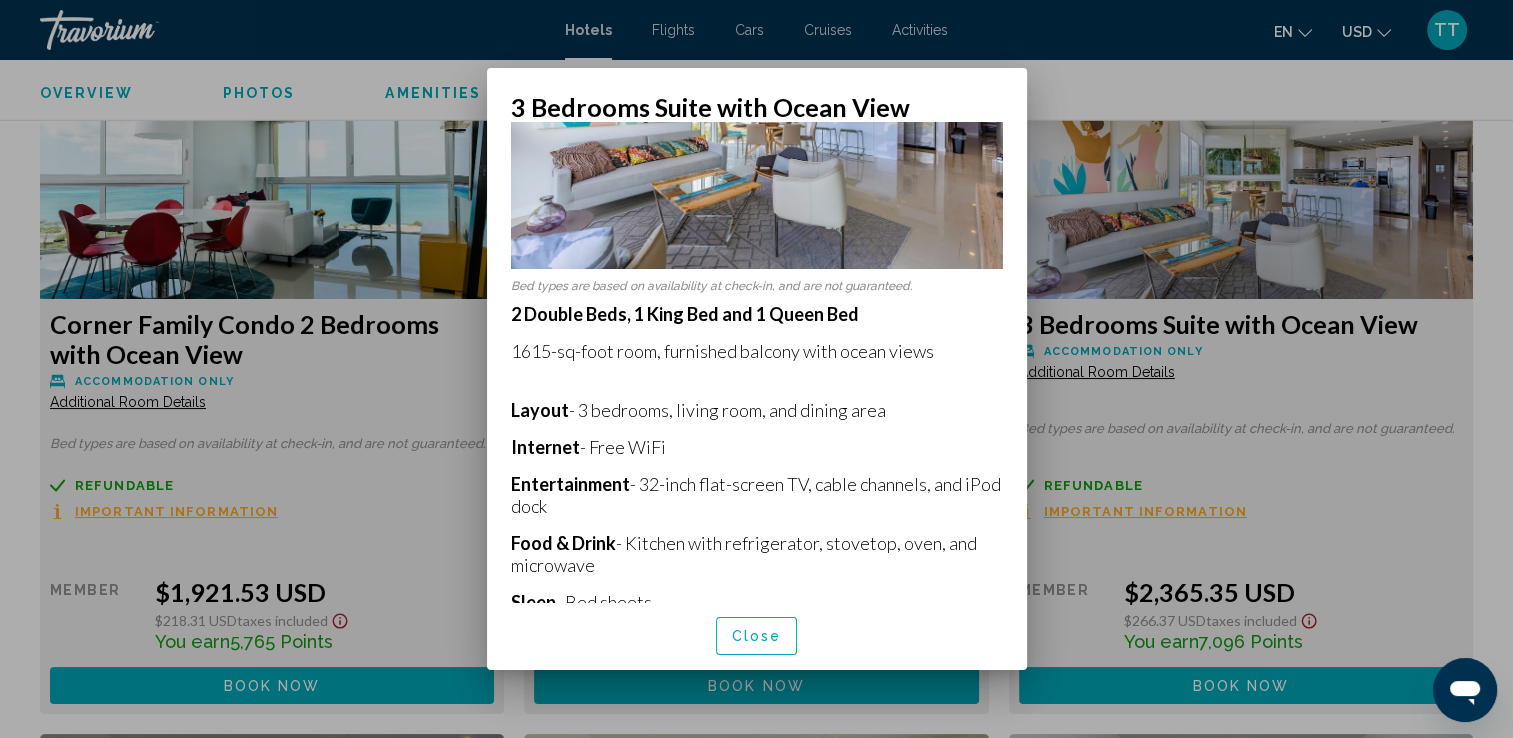 scroll, scrollTop: 0, scrollLeft: 0, axis: both 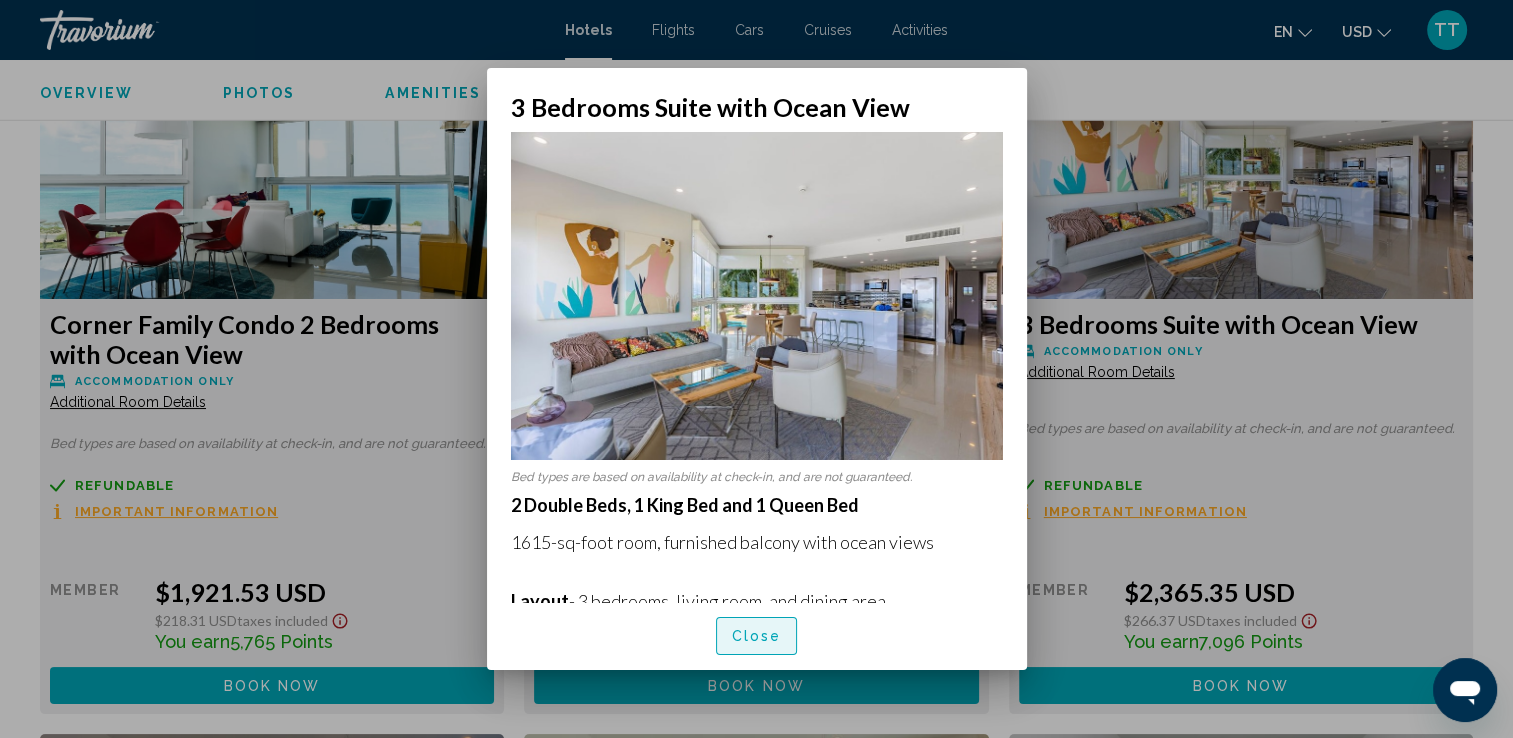 click on "Close" at bounding box center (757, 637) 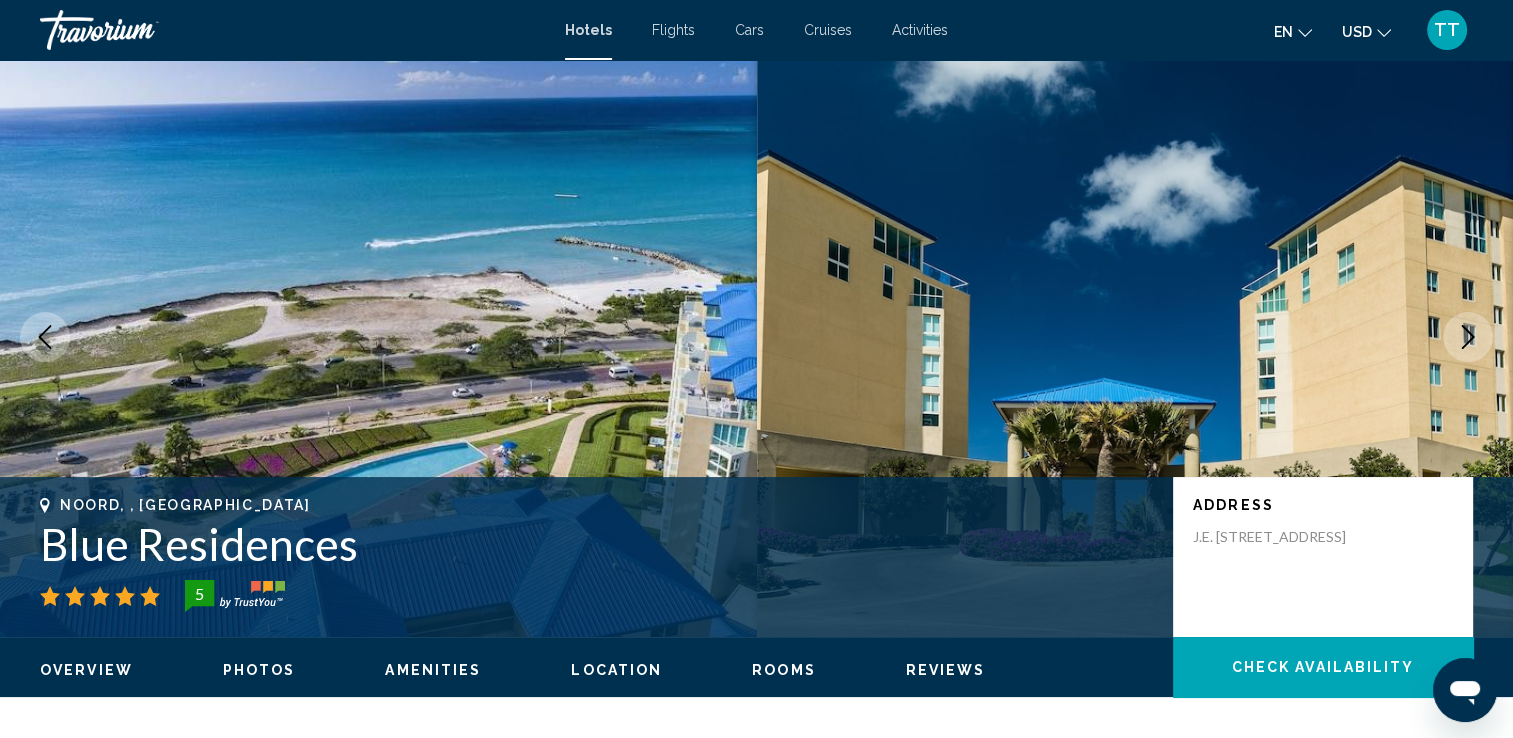 scroll, scrollTop: 0, scrollLeft: 0, axis: both 